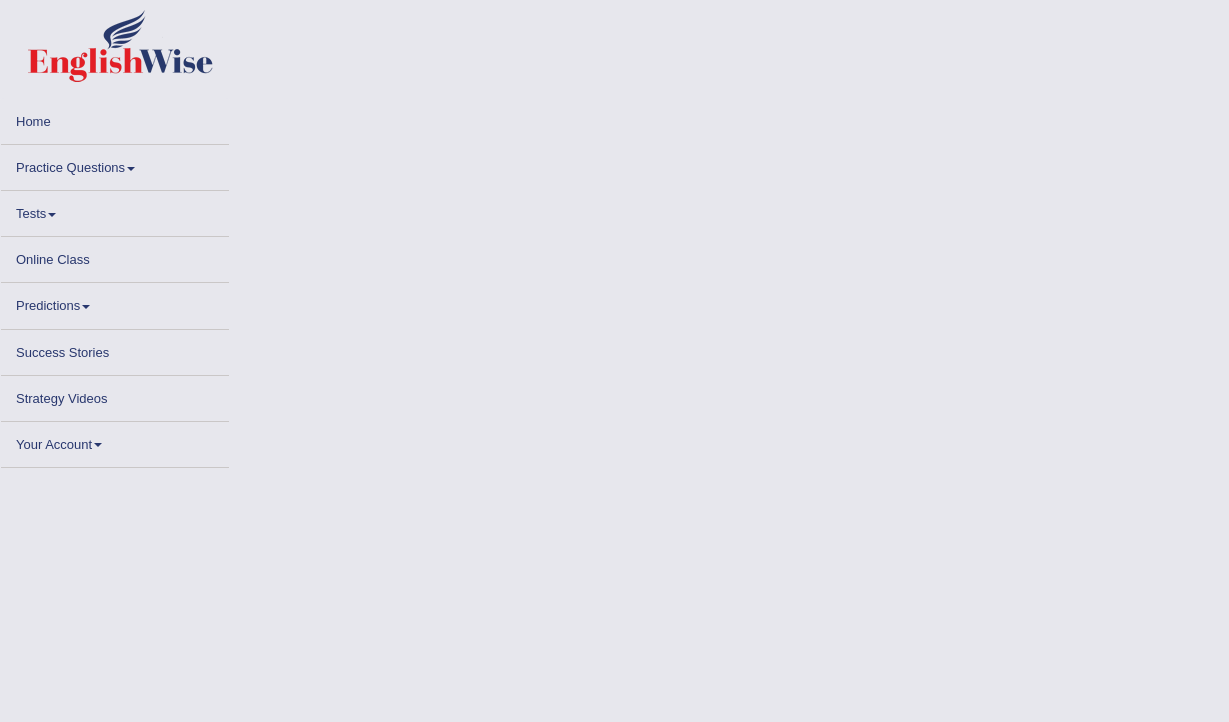 scroll, scrollTop: 0, scrollLeft: 0, axis: both 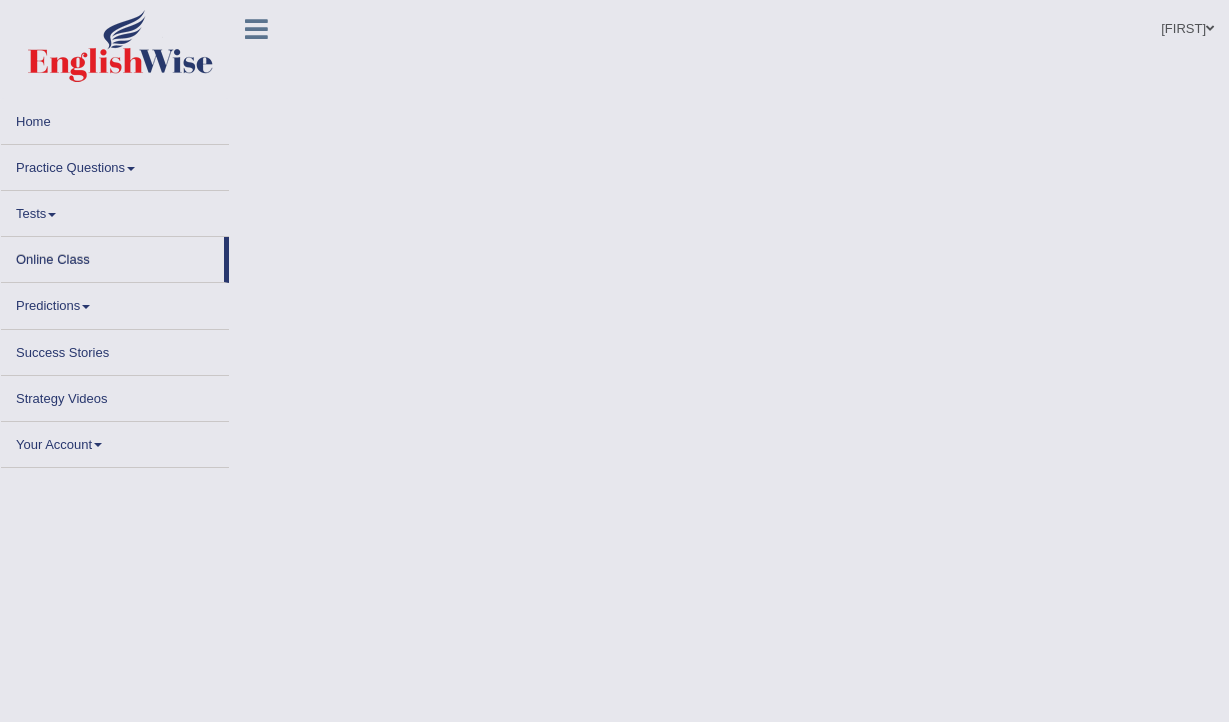 click on "Online Class" at bounding box center [112, 256] 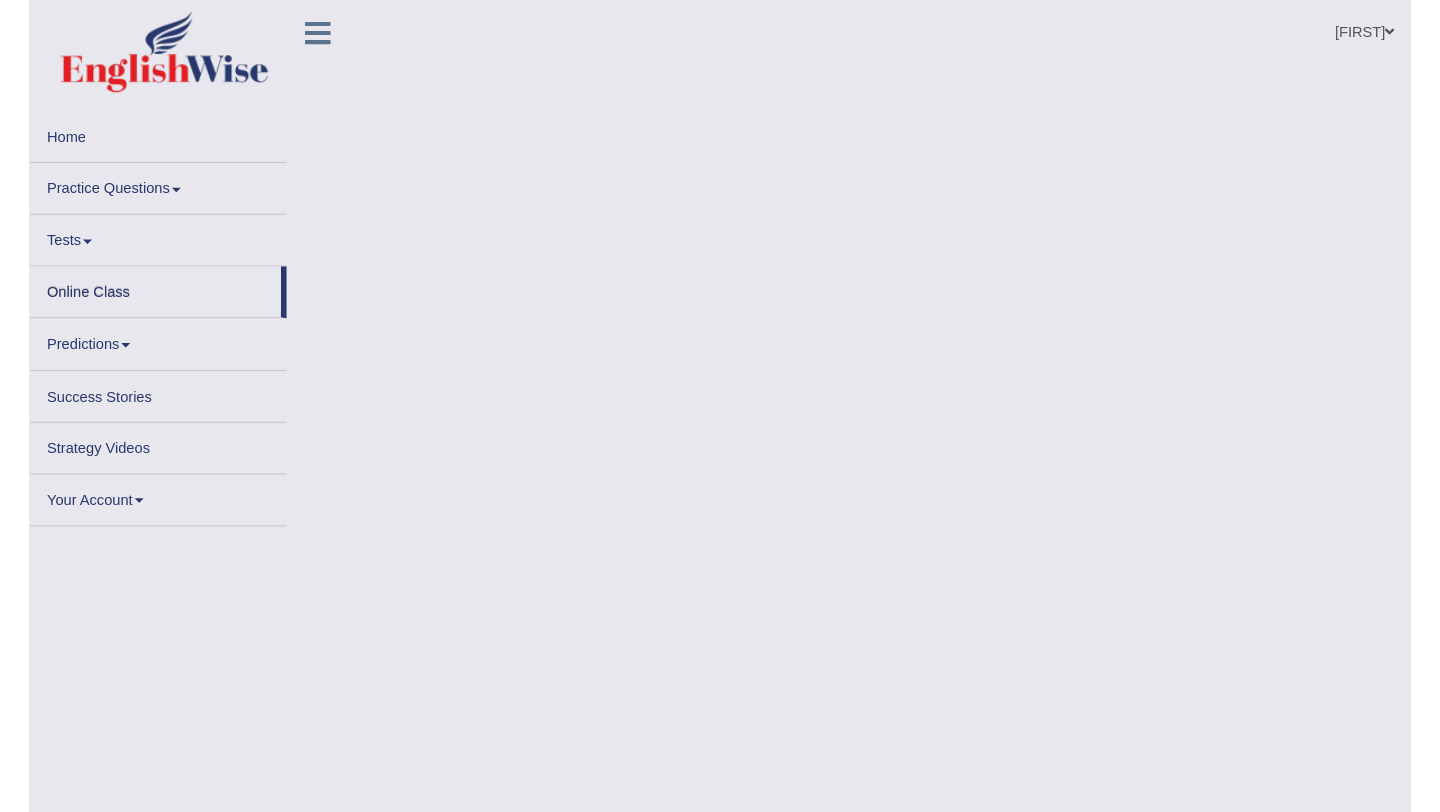 scroll, scrollTop: 0, scrollLeft: 0, axis: both 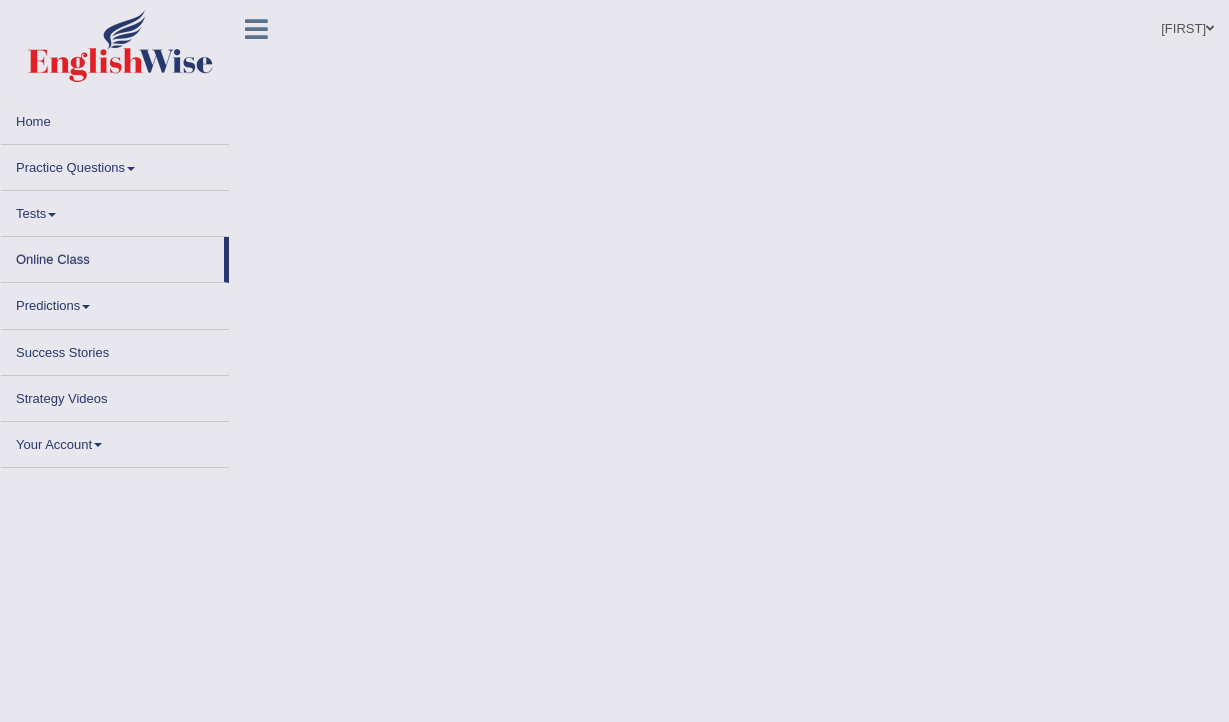 click on "Toggle navigation
Home
Practice Questions   Speaking Practice Read Aloud
Repeat Sentence
Describe Image
Re-tell Lecture
Answer Short Question
Summarize Group Discussion
Respond To A Situation
Writing Practice  Summarize Written Text
Write Essay
Reading Practice  Reading & Writing: Fill In The Blanks
Choose Multiple Answers
Re-order Paragraphs
Fill In The Blanks
Choose Single Answer
Listening Practice  Summarize Spoken Text
Highlight Incorrect Words
Highlight Correct Summary
Select Missing Word
Choose Single Answer
Choose Multiple Answers
Fill In The Blanks
Write From Dictation
Pronunciation
Tests  Take Practice Sectional Test" at bounding box center (614, 361) 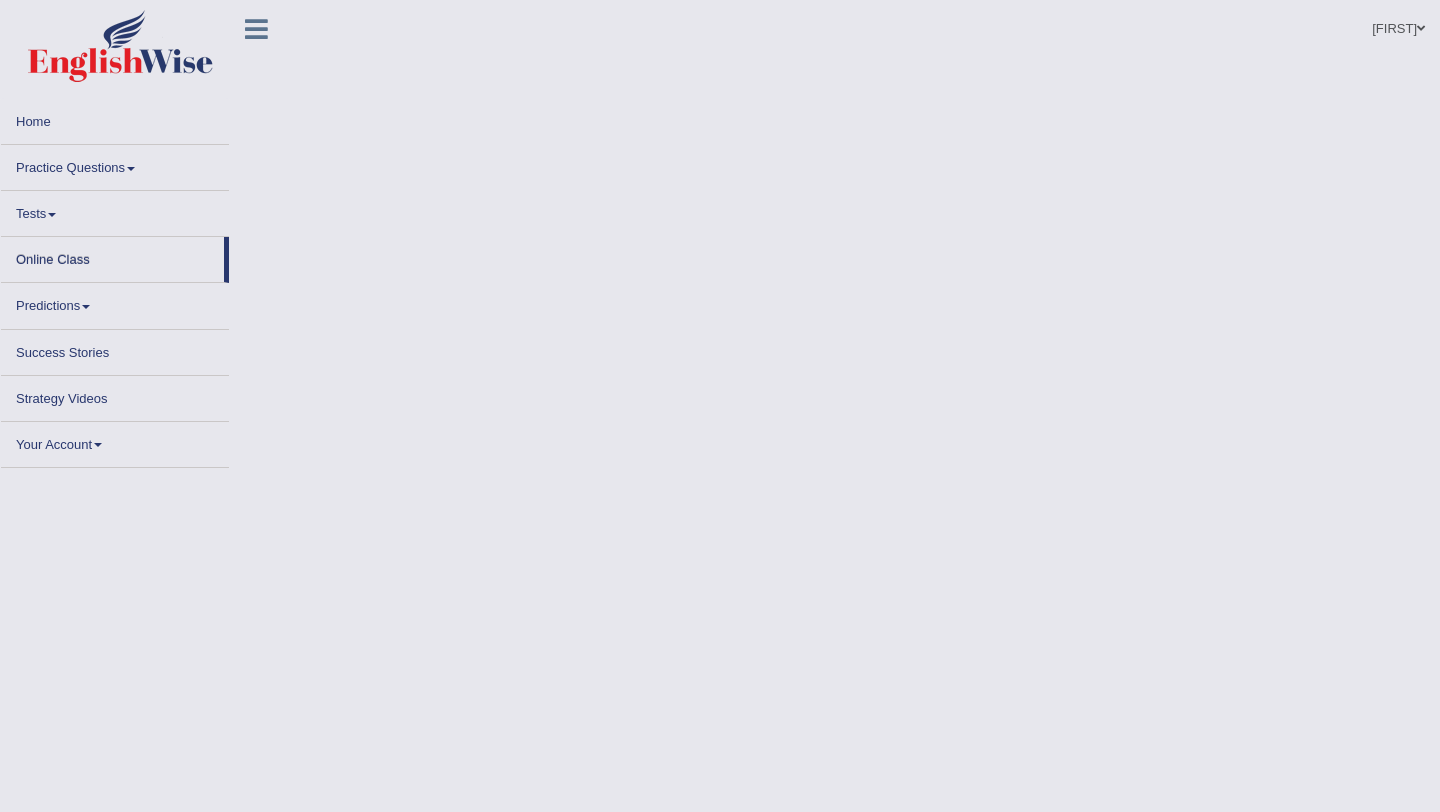 click on "Online Class" at bounding box center (112, 256) 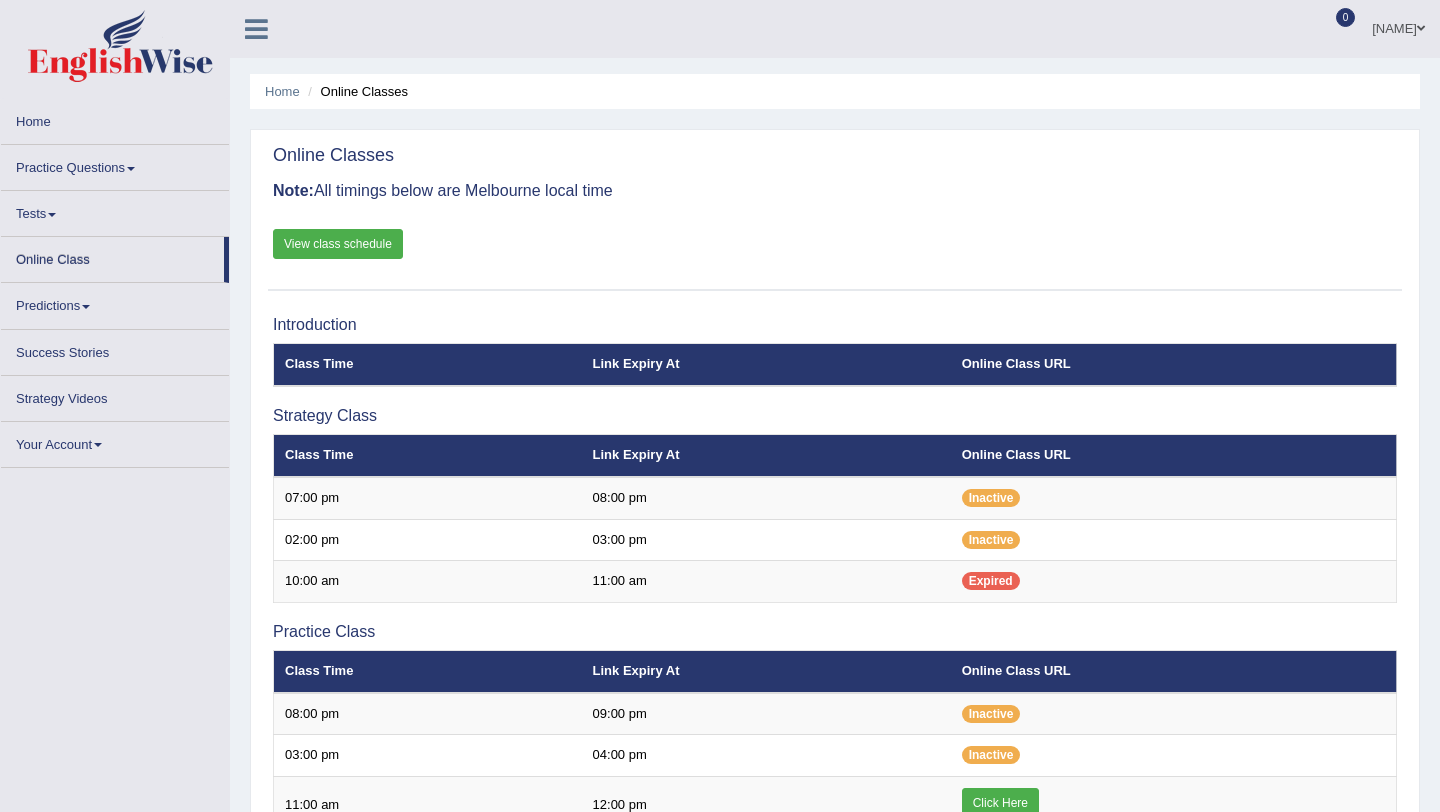 scroll, scrollTop: 0, scrollLeft: 0, axis: both 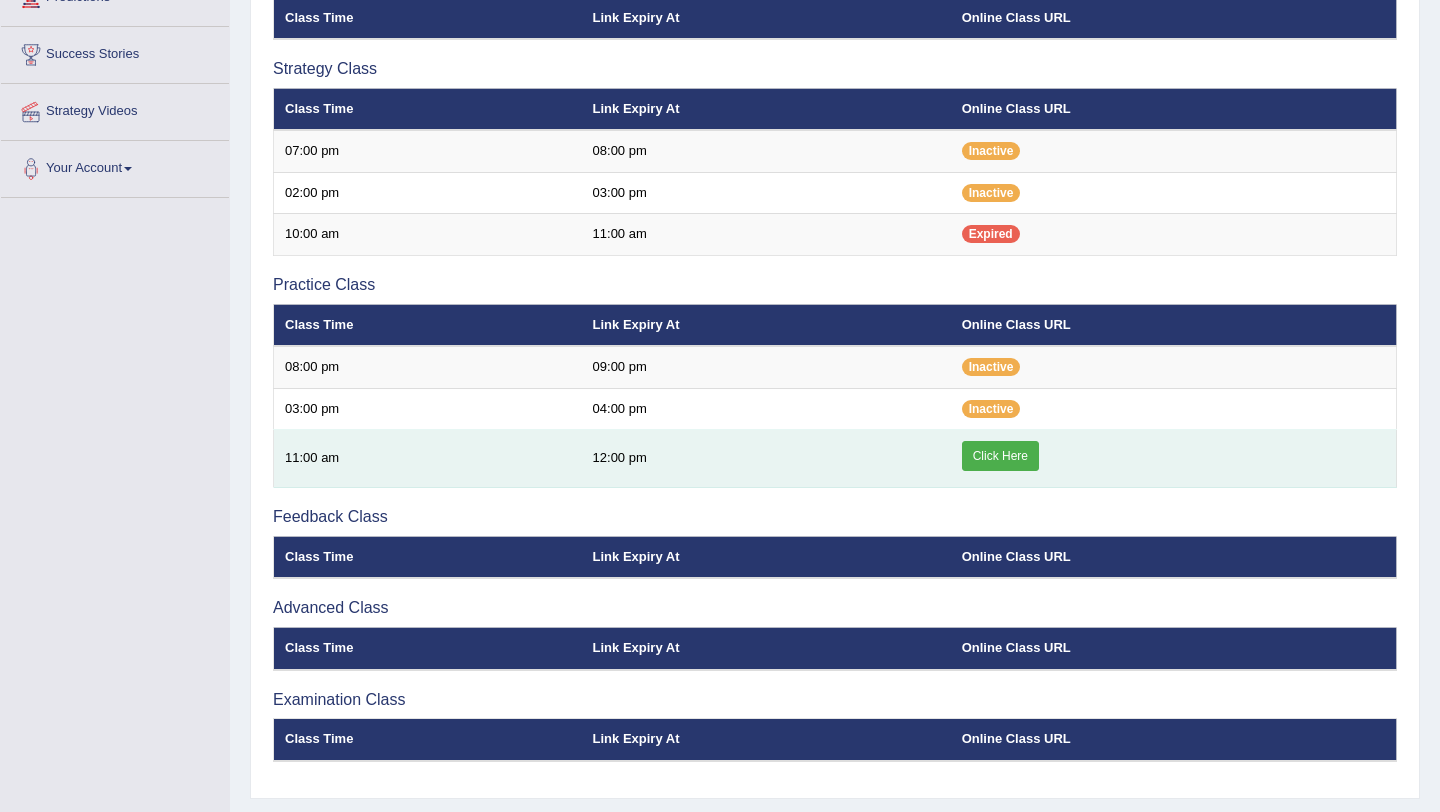click on "Click Here" at bounding box center [1000, 456] 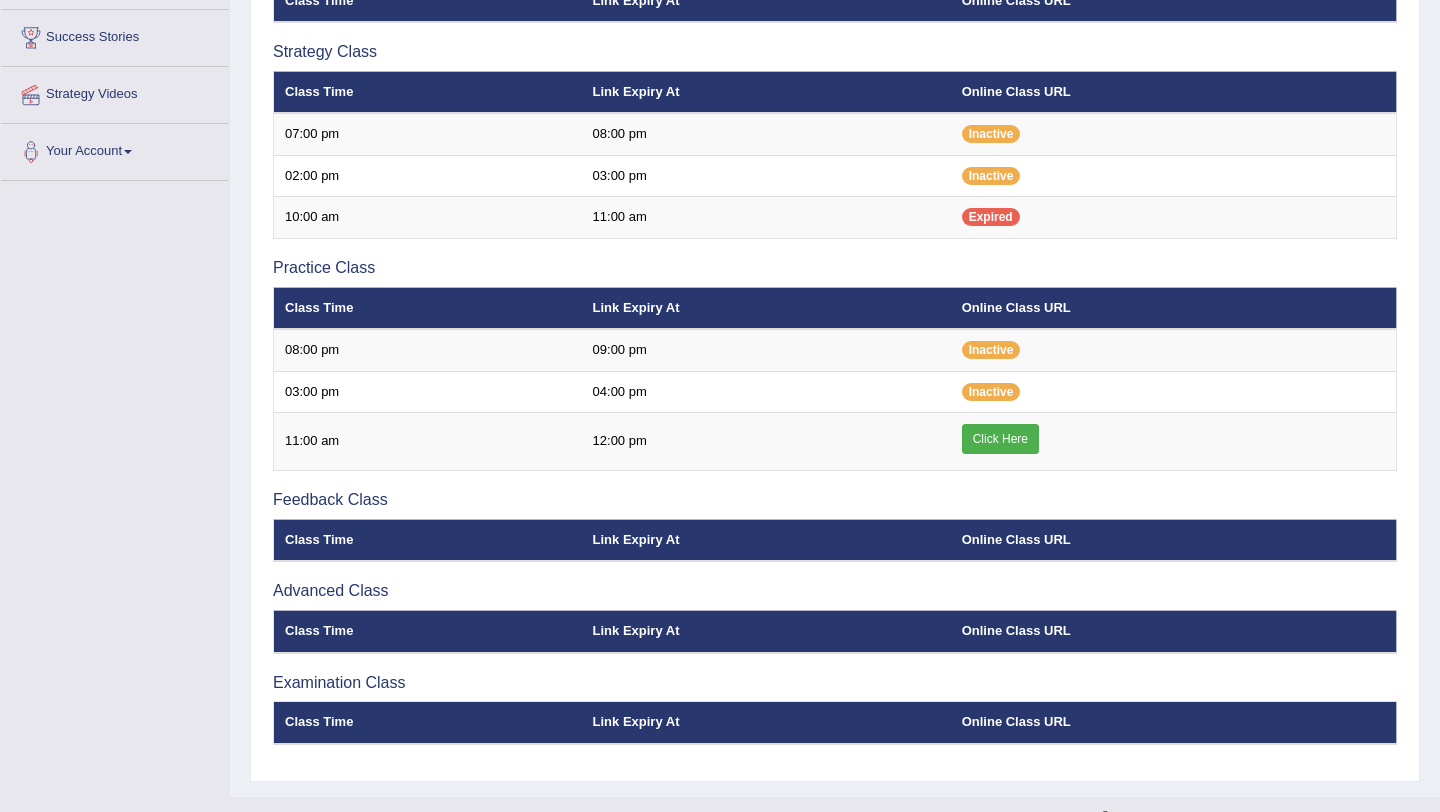 scroll, scrollTop: 409, scrollLeft: 0, axis: vertical 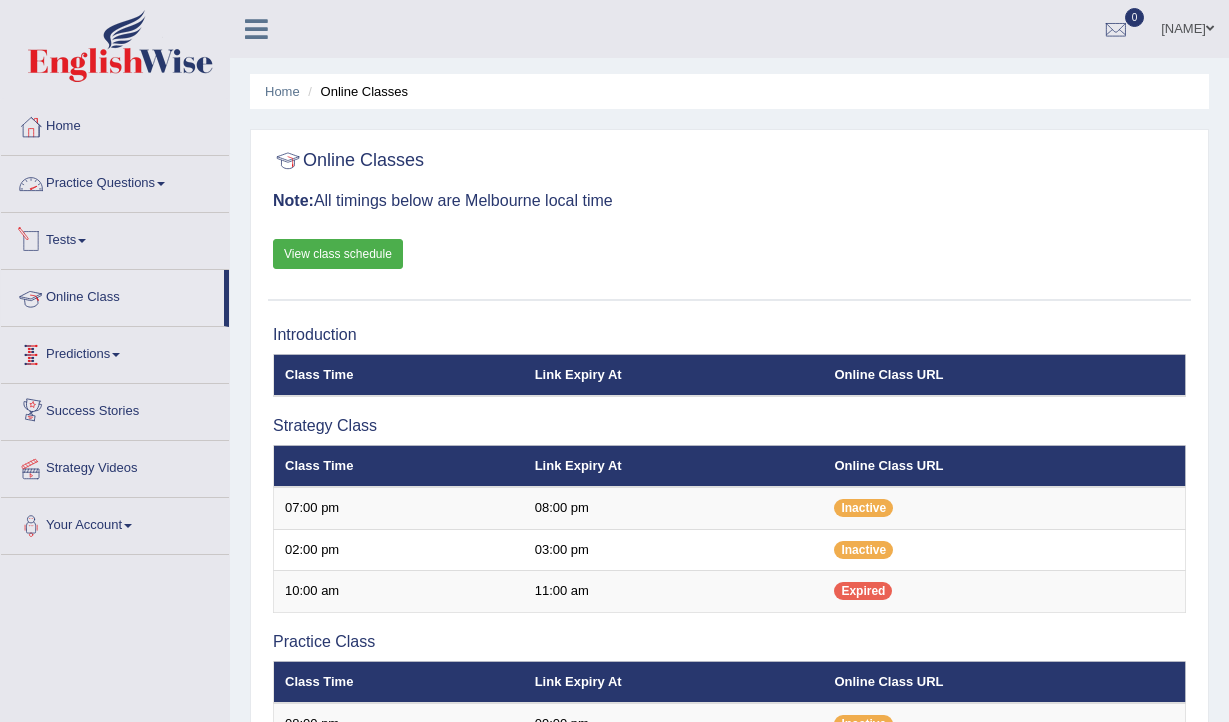 click on "Practice Questions" at bounding box center (115, 181) 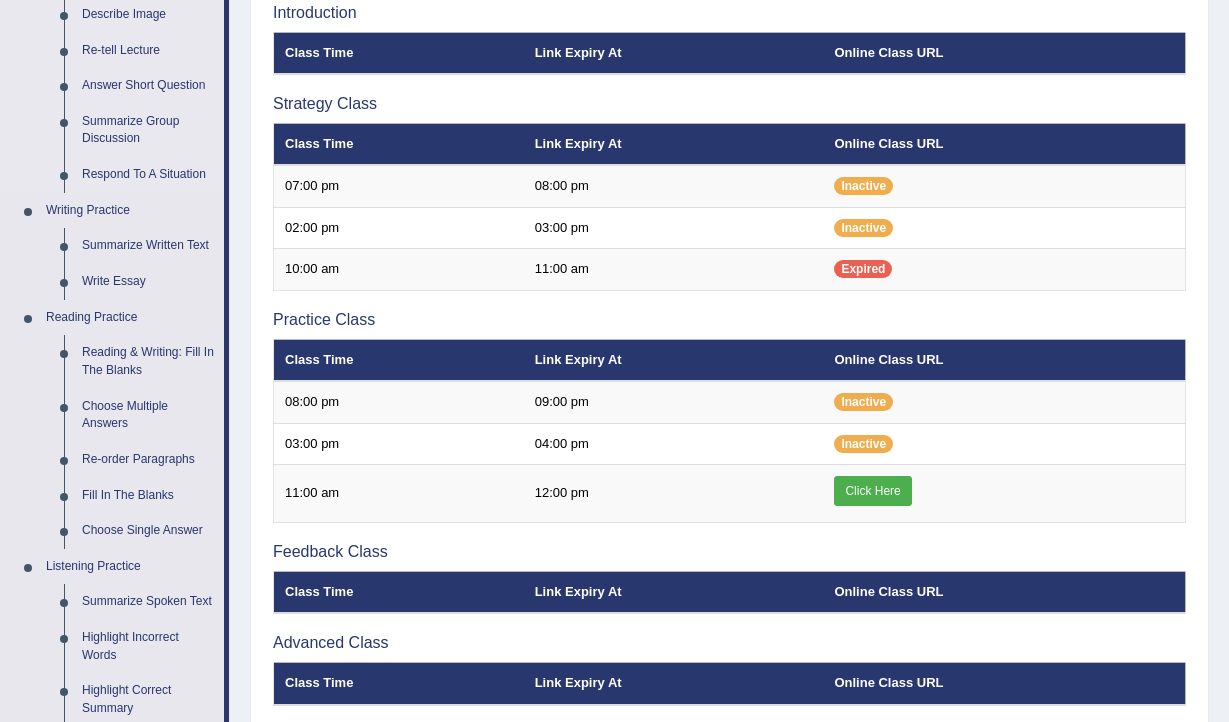 scroll, scrollTop: 335, scrollLeft: 0, axis: vertical 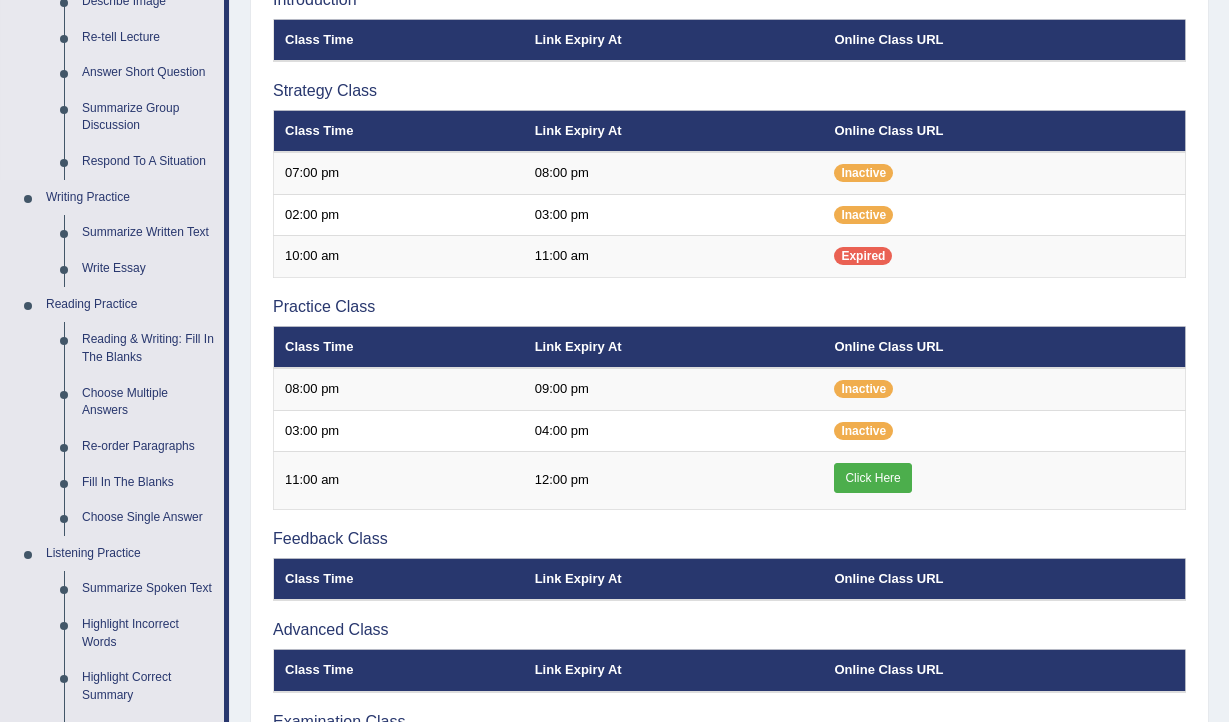 click on "Summarize Written Text" at bounding box center (148, 233) 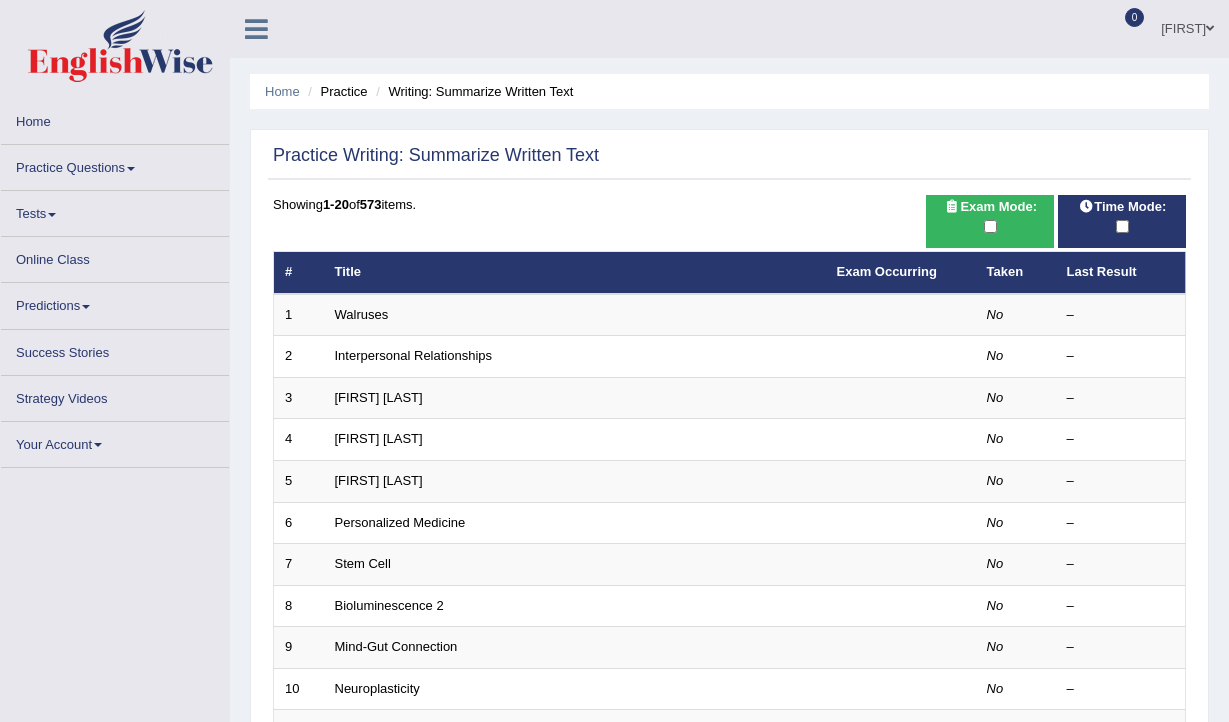 scroll, scrollTop: 0, scrollLeft: 0, axis: both 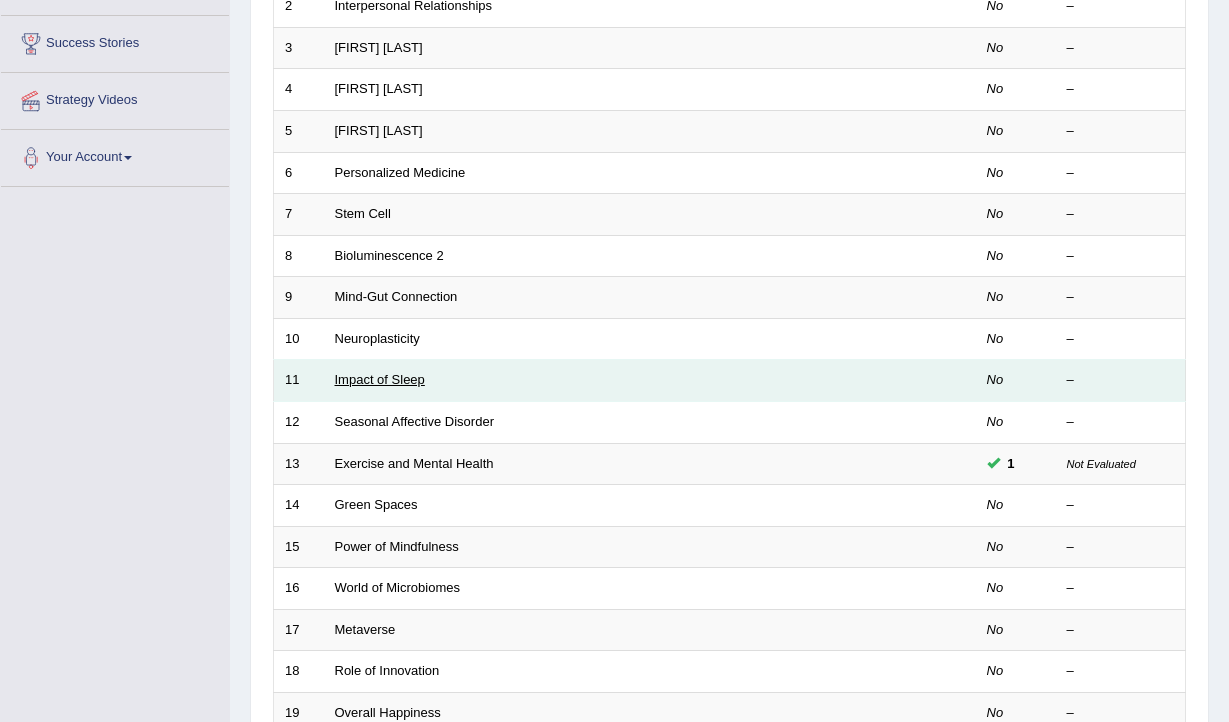 click on "Impact of Sleep" at bounding box center (380, 379) 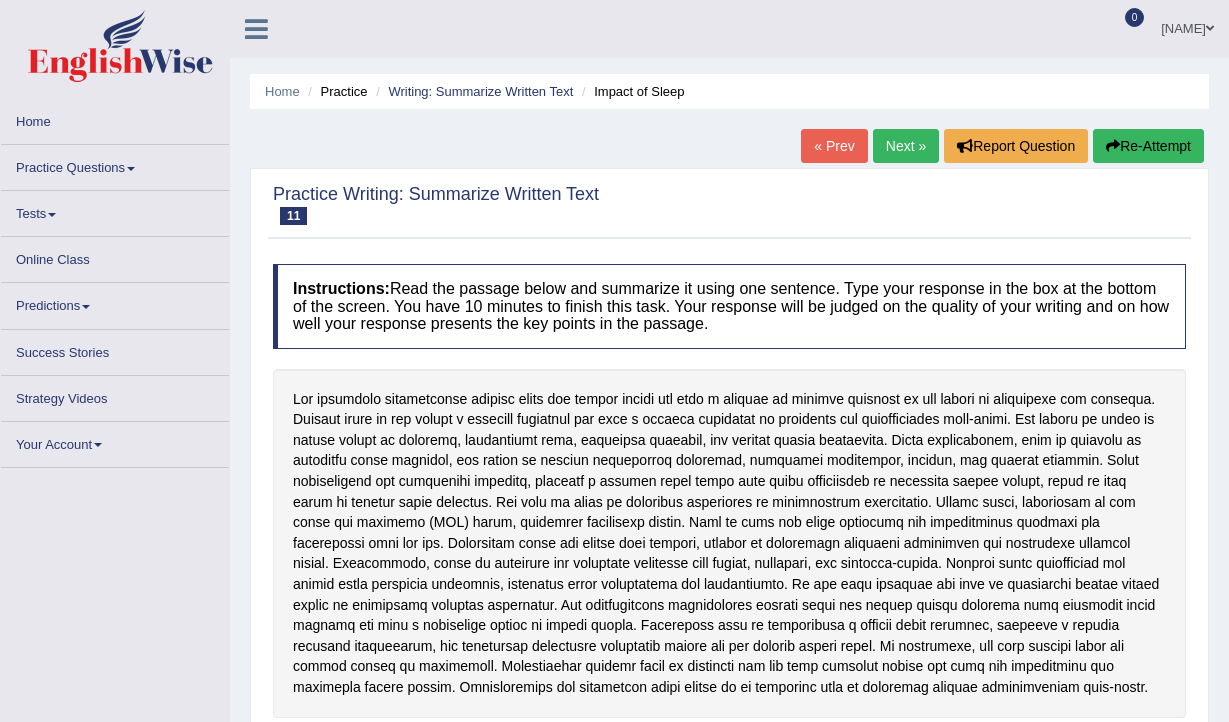 scroll, scrollTop: 0, scrollLeft: 0, axis: both 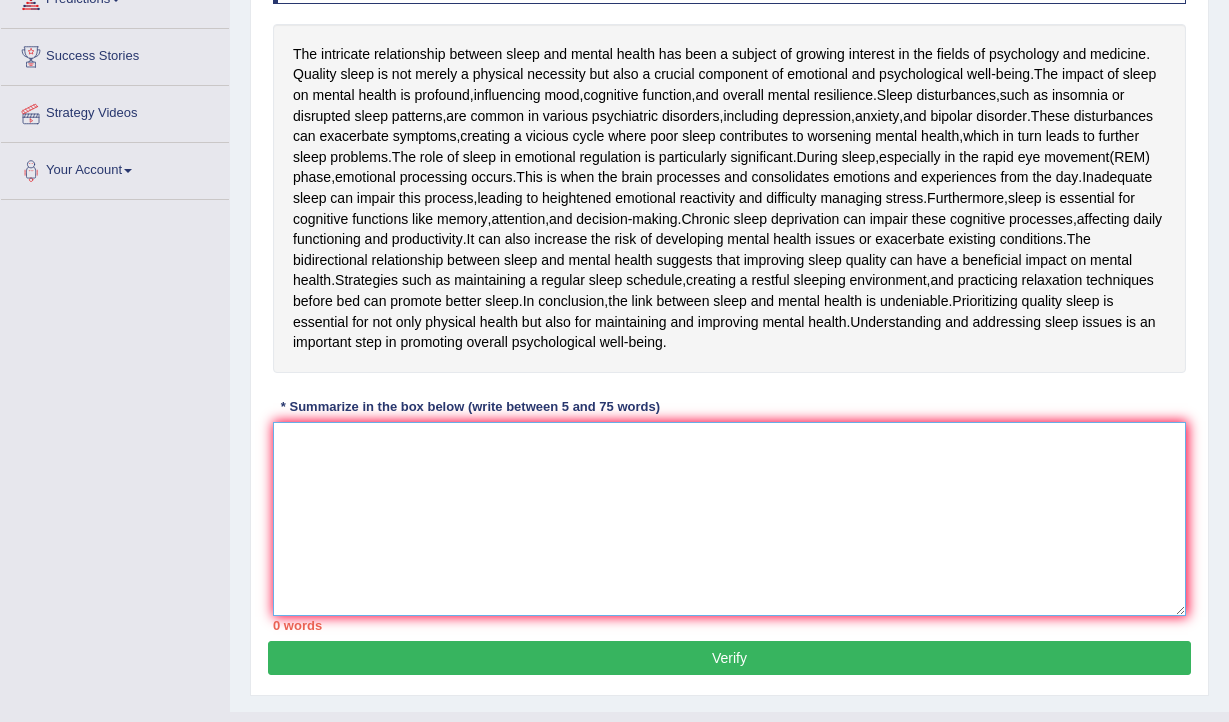 click at bounding box center (729, 519) 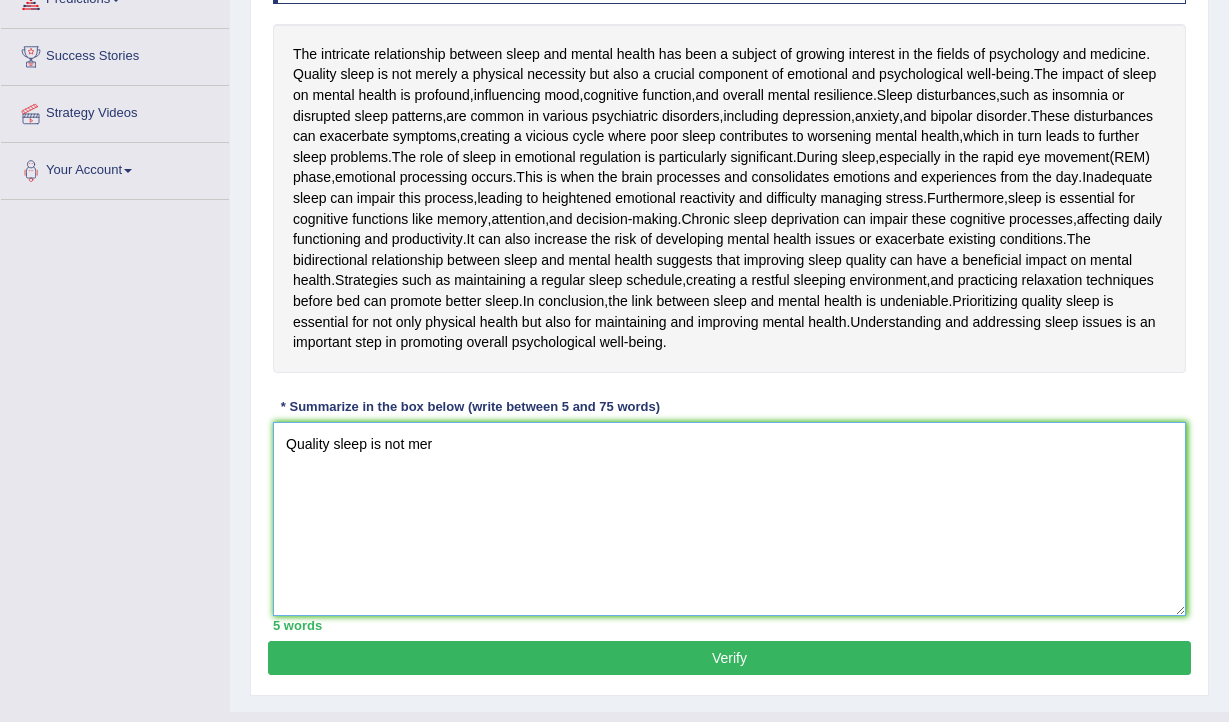 click on "Quality sleep is not mer" at bounding box center (729, 519) 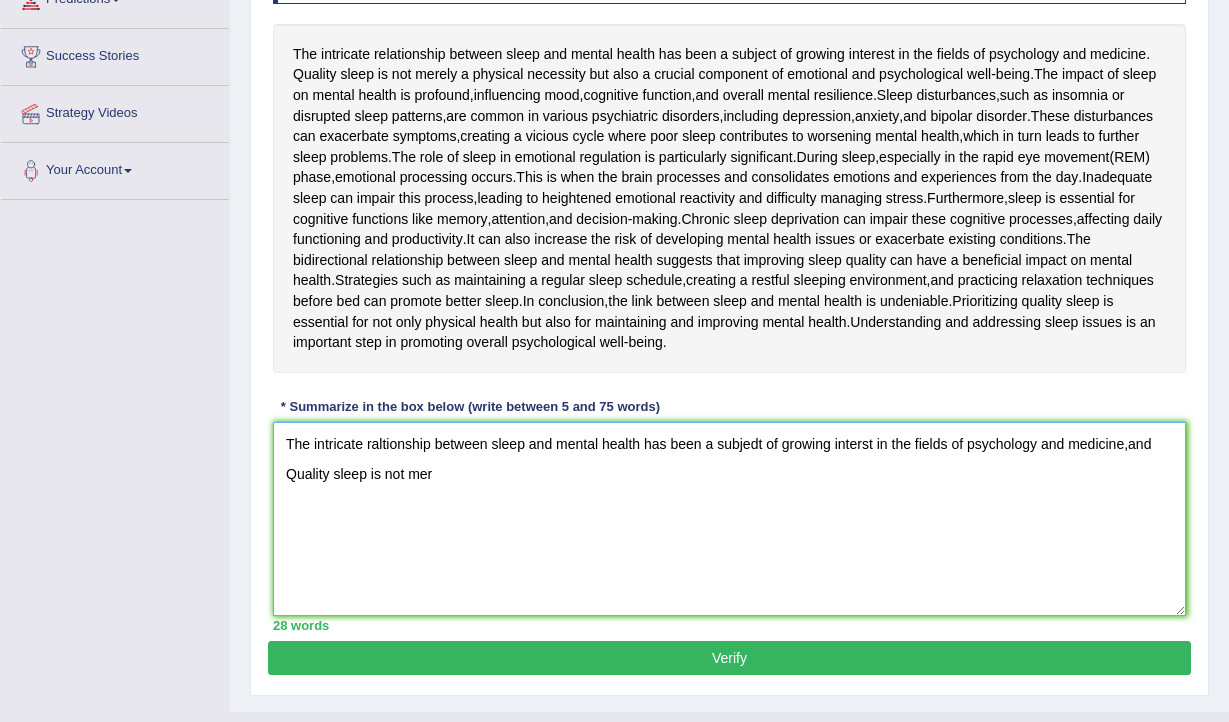 click on "The intricate raltionship between sleep and mental health has been a subjedt of growing interst in the fields of psychology and medicine,and Quality sleep is not mer" at bounding box center [729, 519] 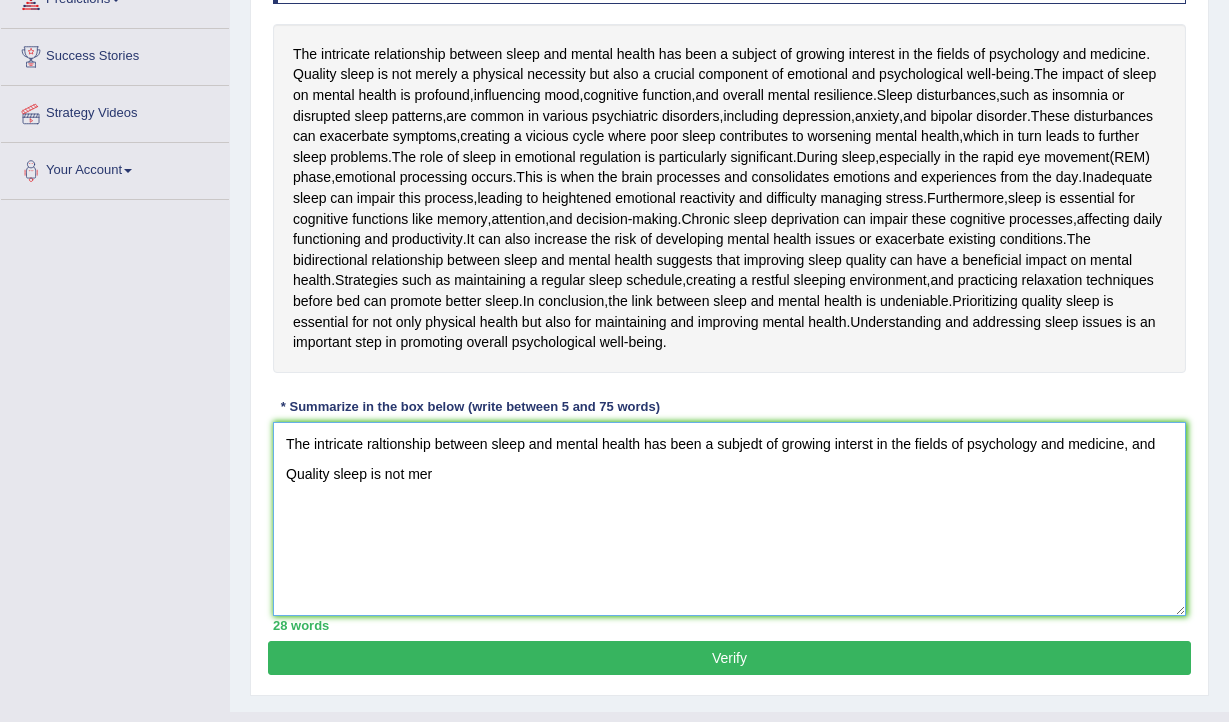 click on "The intricate raltionship between sleep and mental health has been a subjedt of growing interst in the fields of psychology and medicine, and Quality sleep is not mer" at bounding box center [729, 519] 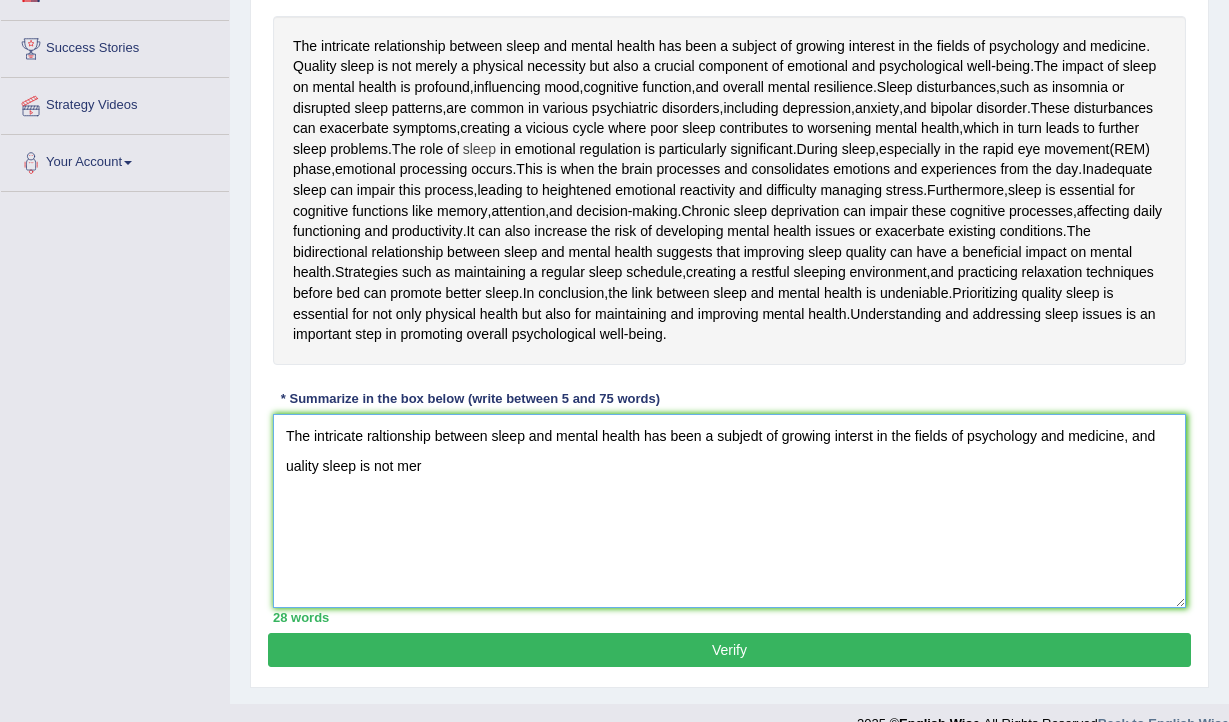 scroll, scrollTop: 354, scrollLeft: 0, axis: vertical 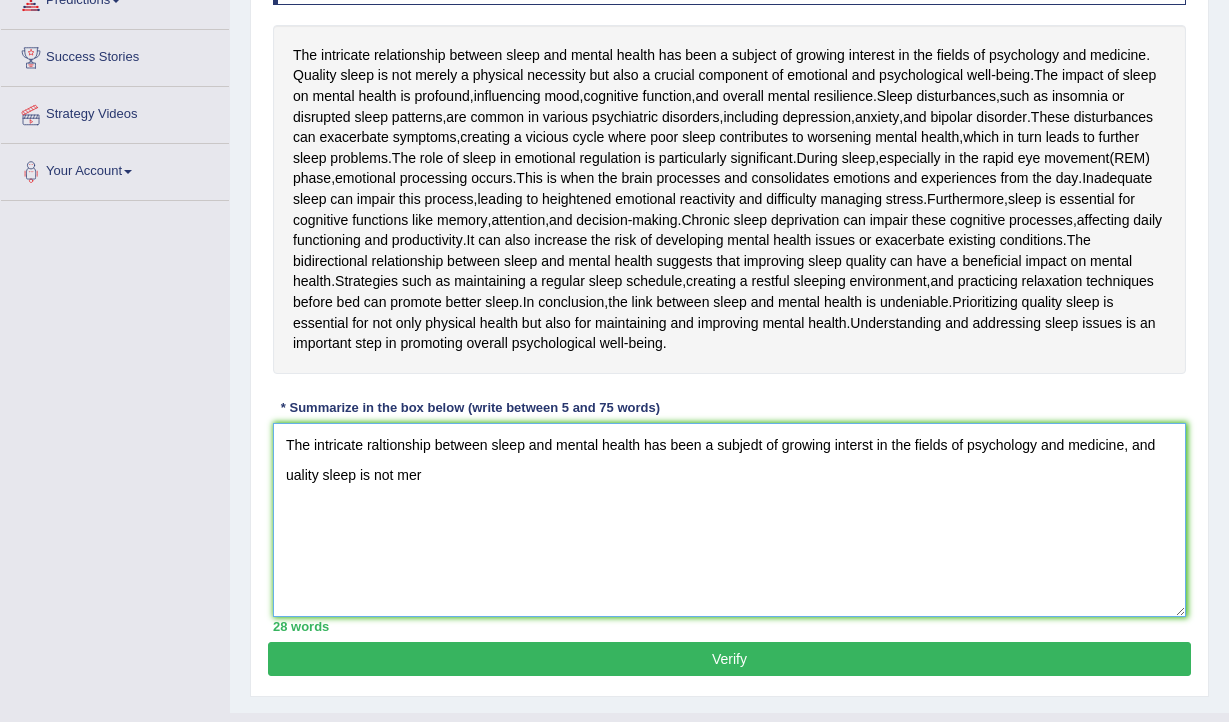 click on "The intricate raltionship between sleep and mental health has been a subjedt of growing interst in the fields of psychology and medicine, and uality sleep is not mer" at bounding box center [729, 520] 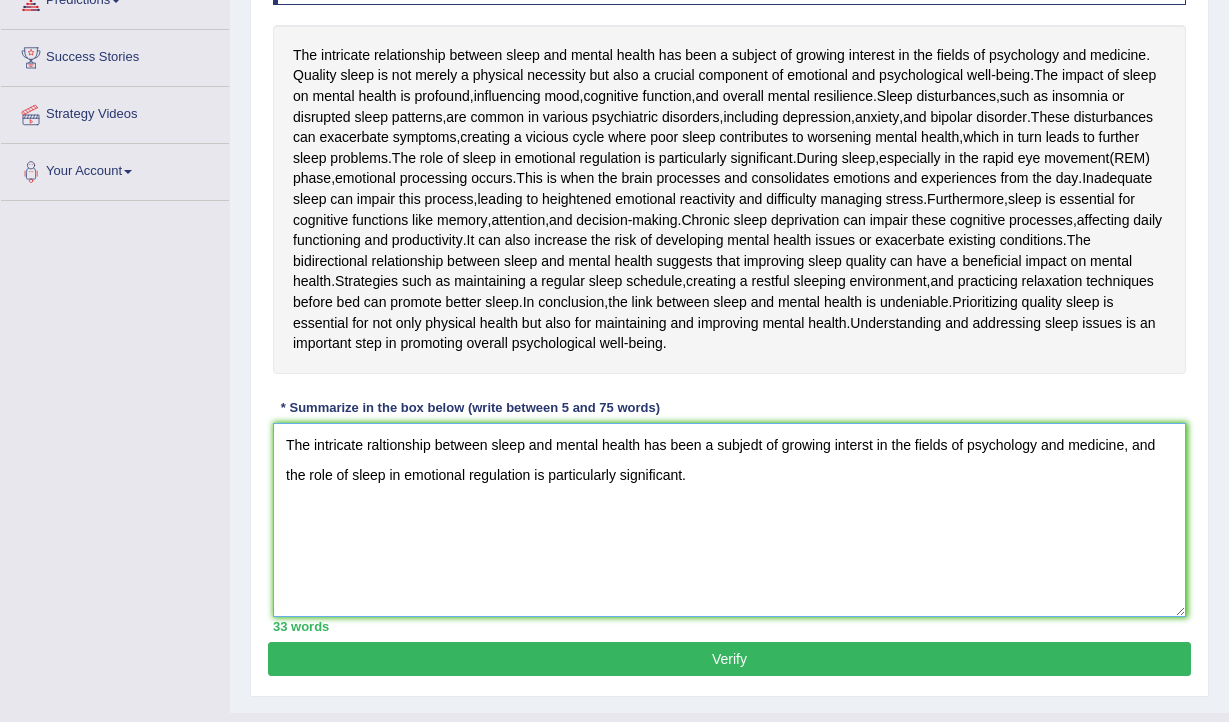 click on "The intricate raltionship between sleep and mental health has been a subjedt of growing interst in the fields of psychology and medicine, and the role of sleep in emotional regulation is particularly significant." at bounding box center (729, 520) 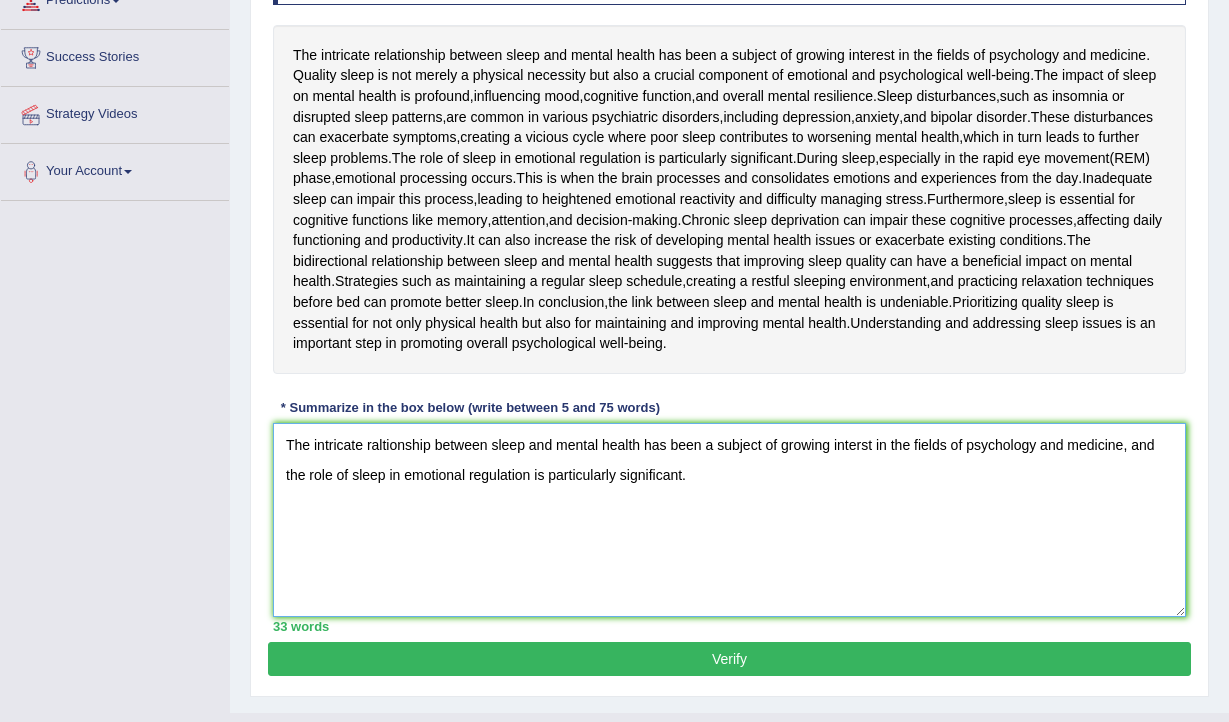 click on "The intricate raltionship between sleep and mental health has been a subject of growing interst in the fields of psychology and medicine, and the role of sleep in emotional regulation is particularly significant." at bounding box center [729, 520] 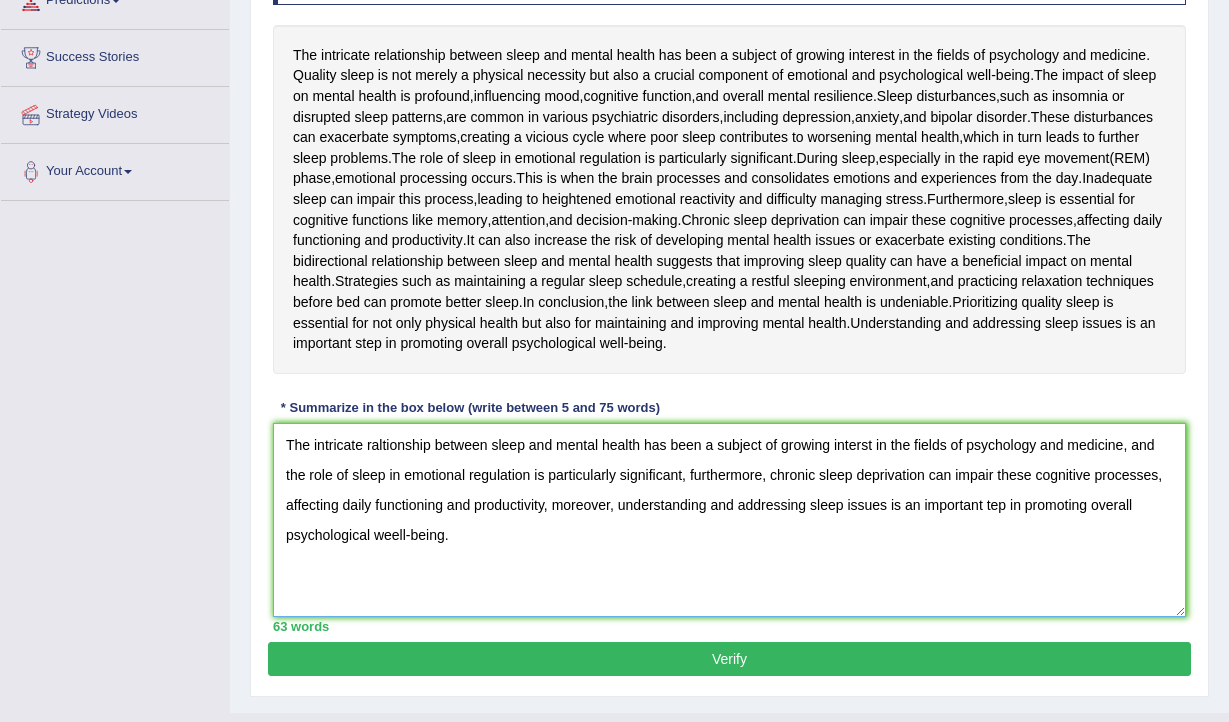 click on "The intricate raltionship between sleep and mental health has been a subject of growing interst in the fields of psychology and medicine, and the role of sleep in emotional regulation is particularly significant, furthermore, chronic sleep deprivation can impair these cognitive processes, affecting daily functioning and productivity, moreover, understanding and addressing sleep issues is an important tep in promoting overall psychological weell-being." at bounding box center [729, 520] 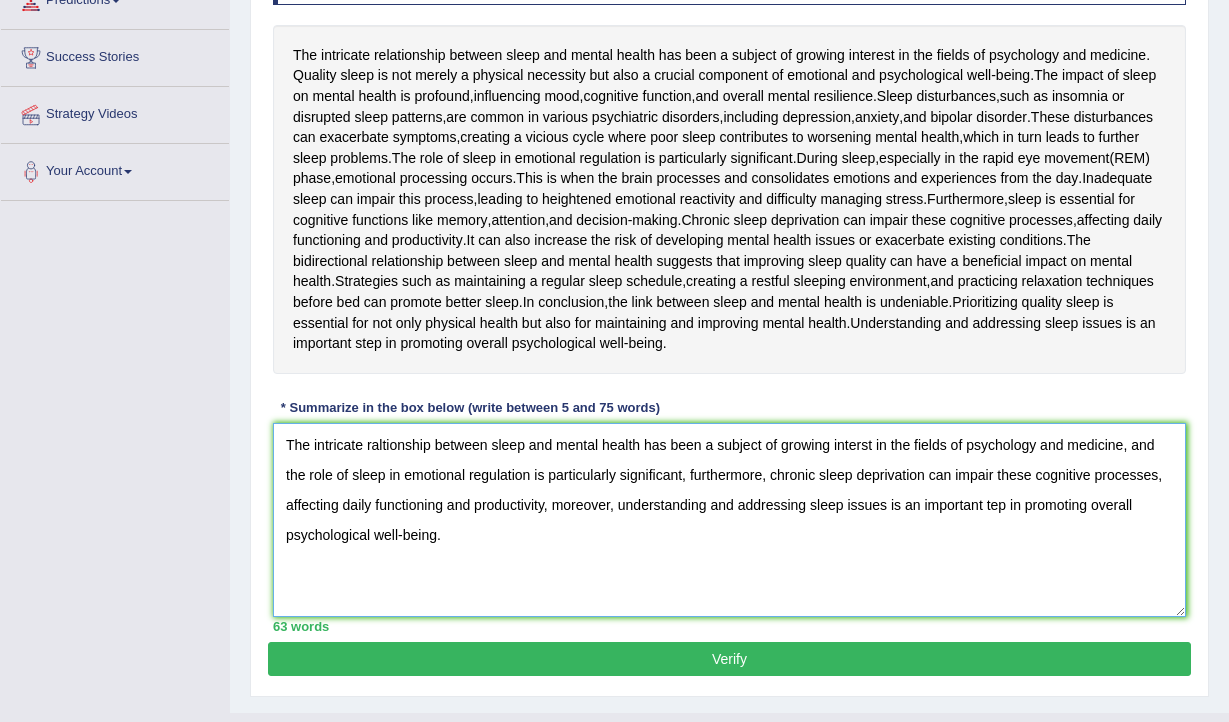 click on "The intricate raltionship between sleep and mental health has been a subject of growing interst in the fields of psychology and medicine, and the role of sleep in emotional regulation is particularly significant, furthermore, chronic sleep deprivation can impair these cognitive processes, affecting daily functioning and productivity, moreover, understanding and addressing sleep issues is an important tep in promoting overall psychological well-being." at bounding box center (729, 520) 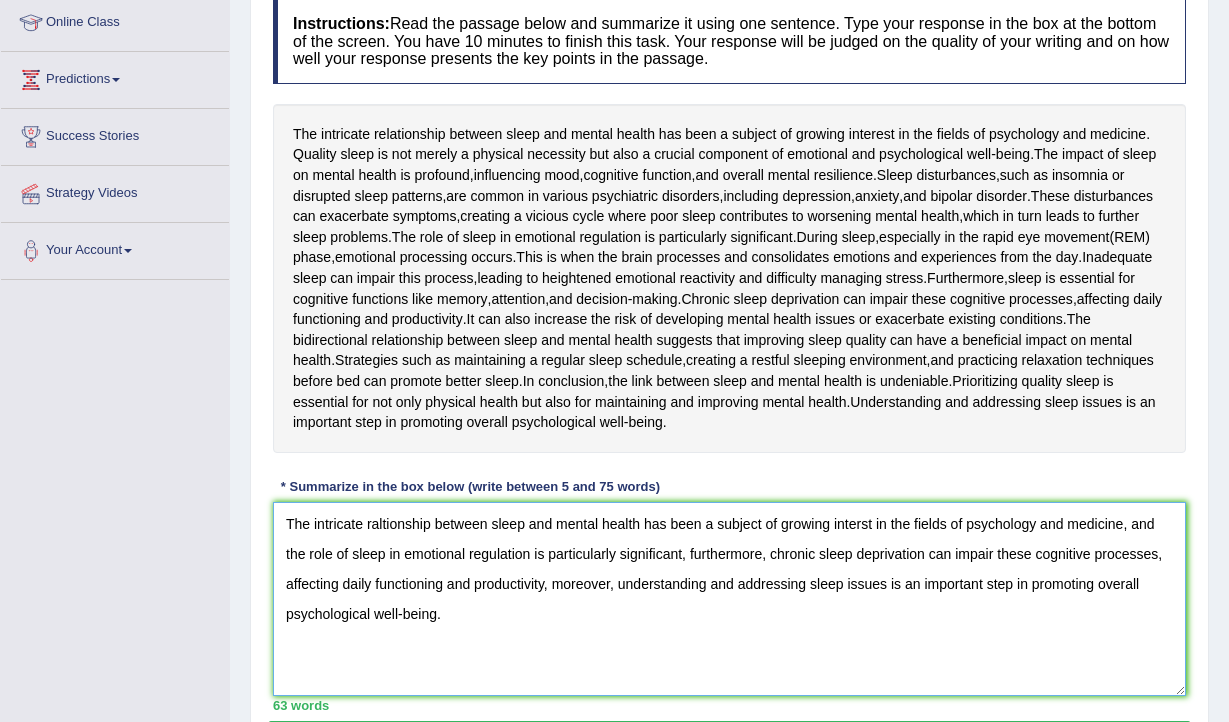 scroll, scrollTop: 287, scrollLeft: 0, axis: vertical 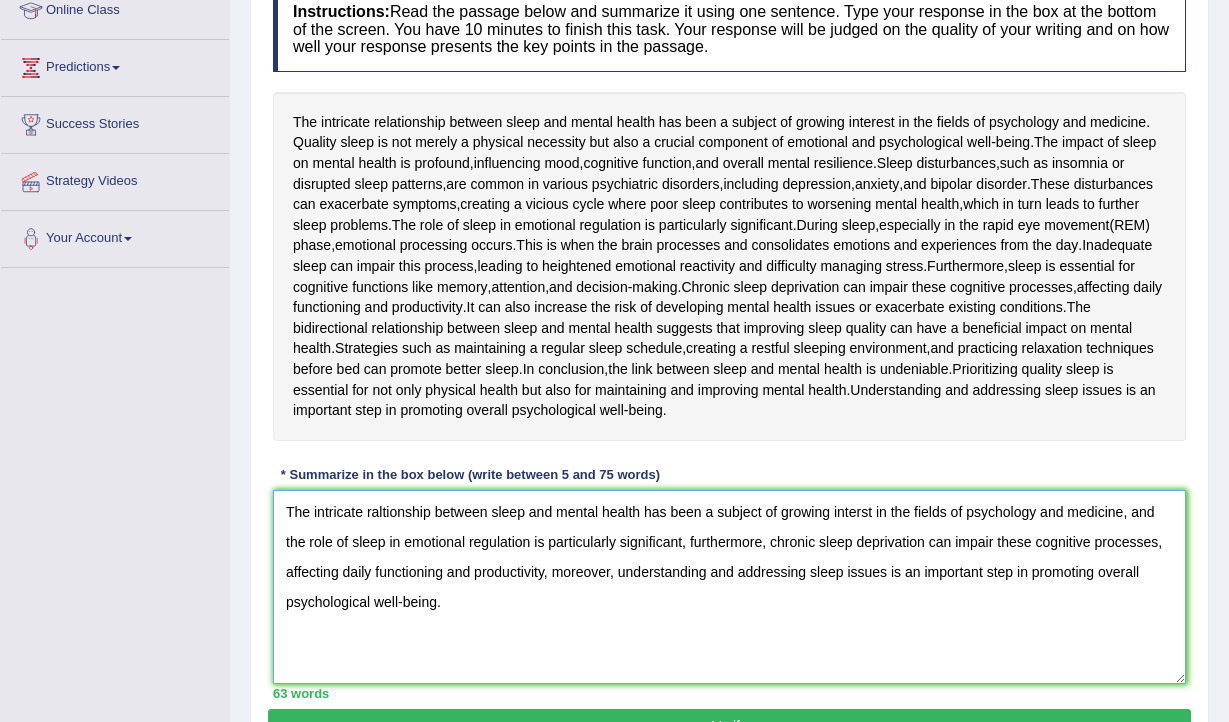 click on "The intricate raltionship between sleep and mental health has been a subject of growing interst in the fields of psychology and medicine, and the role of sleep in emotional regulation is particularly significant, furthermore, chronic sleep deprivation can impair these cognitive processes, affecting daily functioning and productivity, moreover, understanding and addressing sleep issues is an important step in promoting overall psychological well-being." at bounding box center (729, 587) 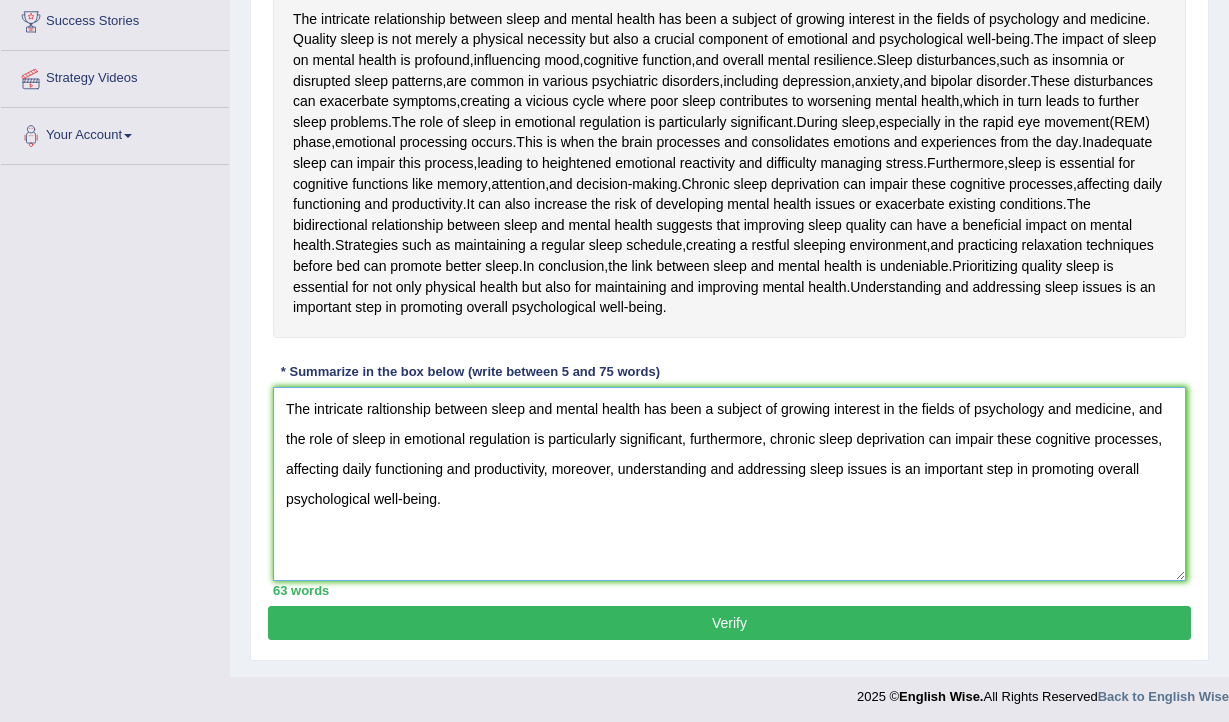 scroll, scrollTop: 395, scrollLeft: 0, axis: vertical 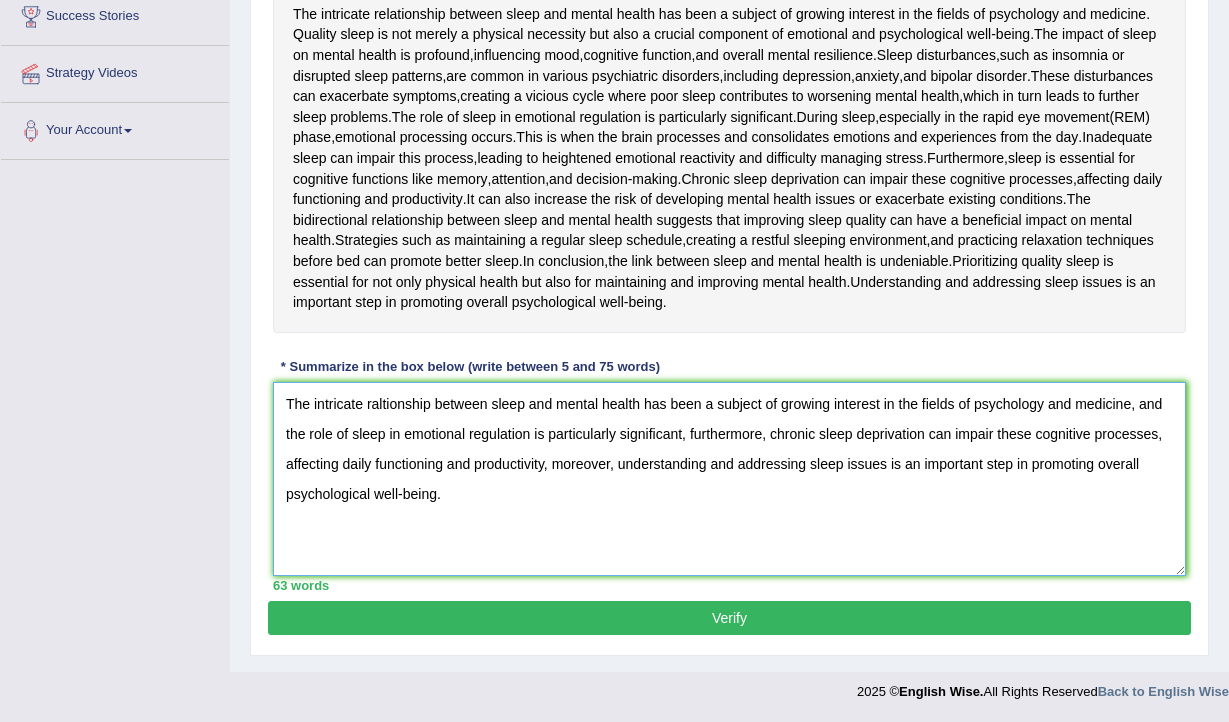 type on "The intricate raltionship between sleep and mental health has been a subject of growing interest in the fields of psychology and medicine, and the role of sleep in emotional regulation is particularly significant, furthermore, chronic sleep deprivation can impair these cognitive processes, affecting daily functioning and productivity, moreover, understanding and addressing sleep issues is an important step in promoting overall psychological well-being." 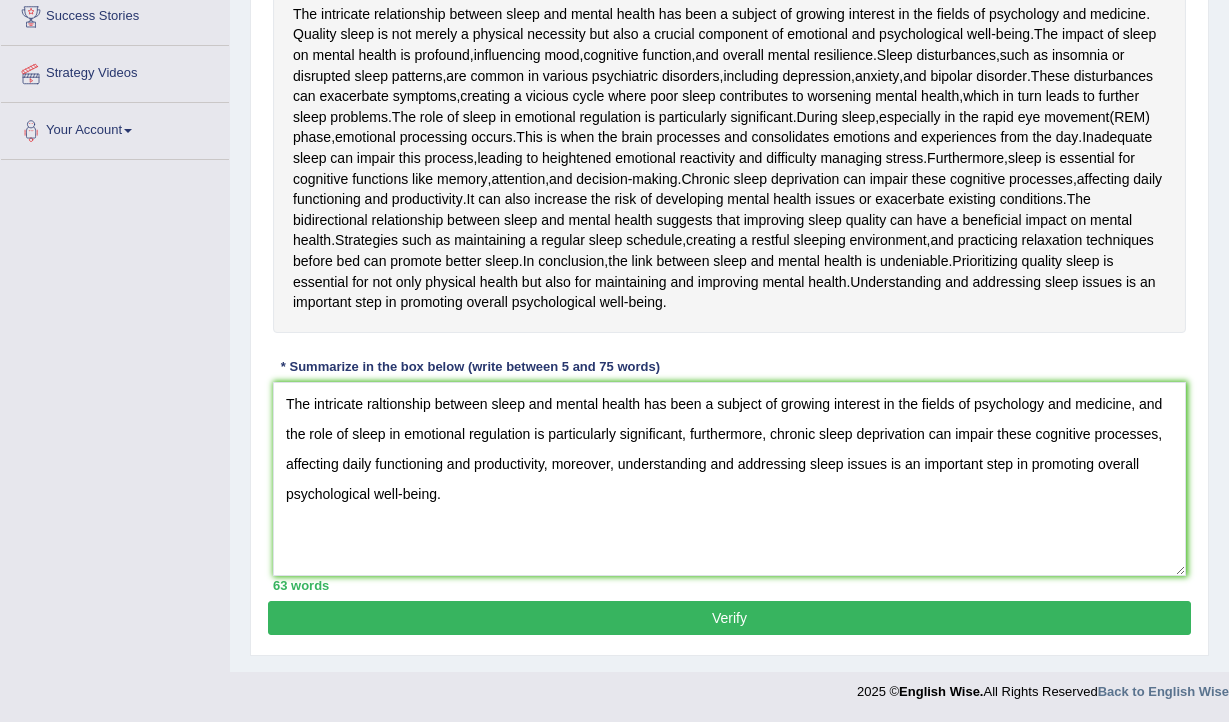 click on "Verify" at bounding box center (729, 618) 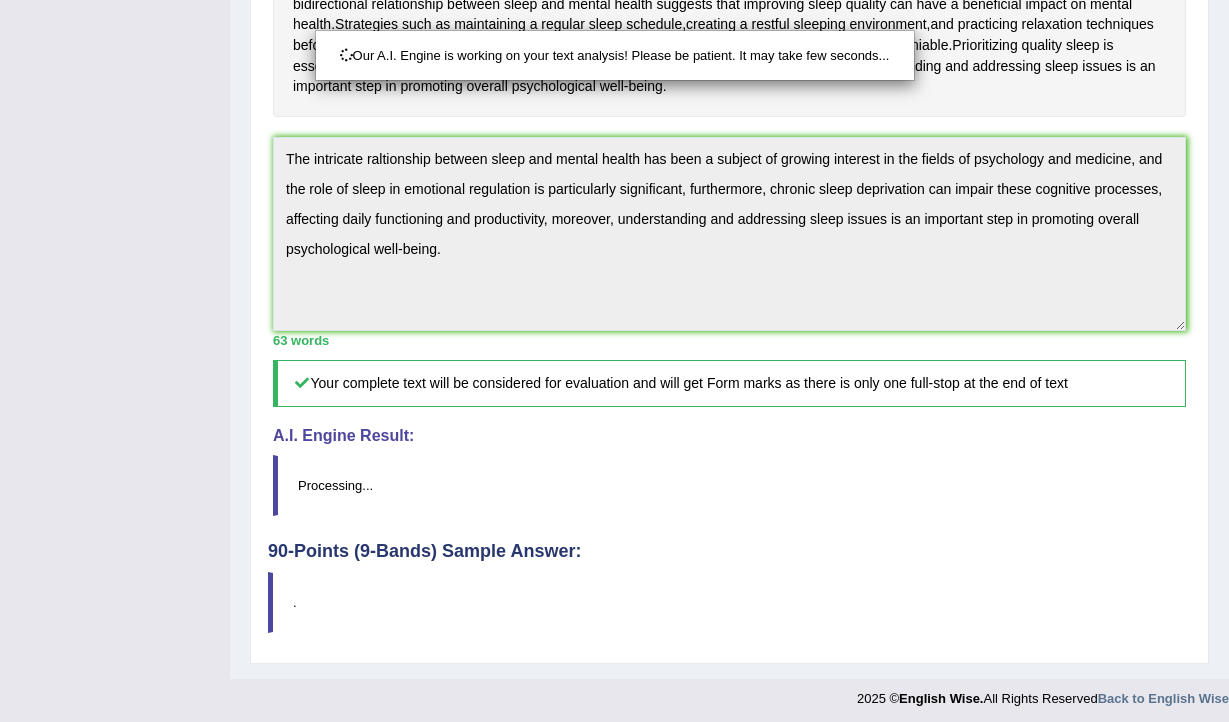 scroll, scrollTop: 618, scrollLeft: 0, axis: vertical 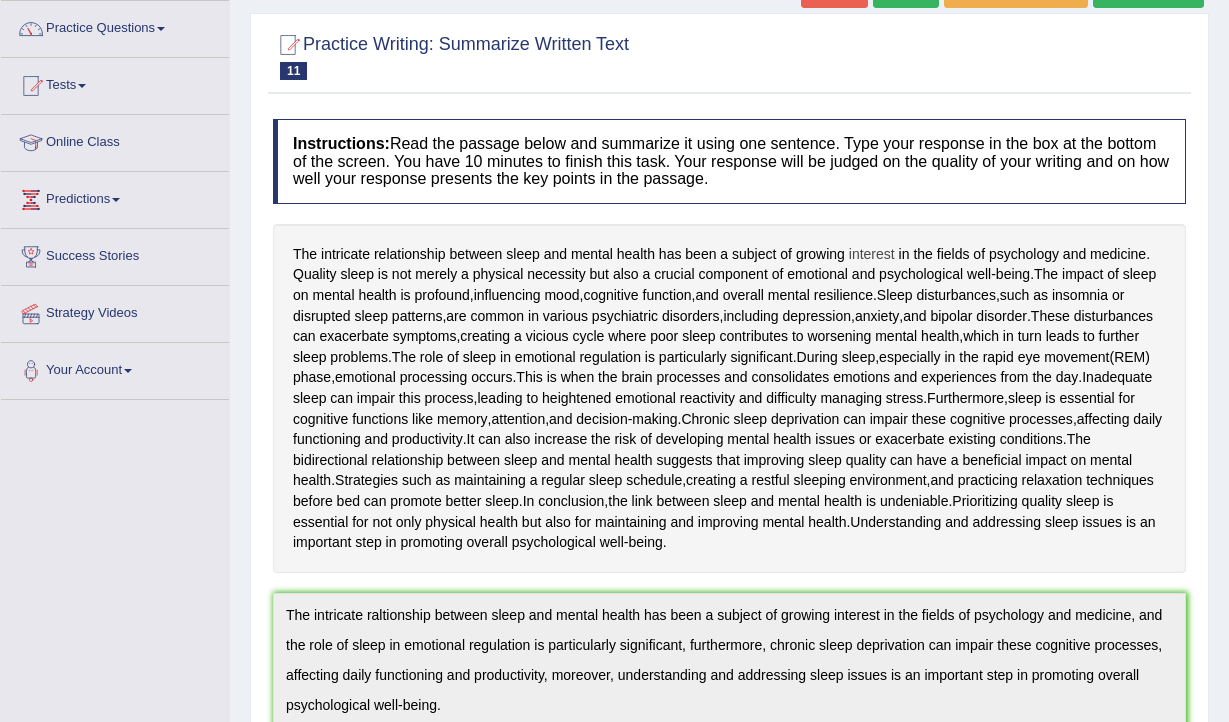 click on "interest" at bounding box center (872, 254) 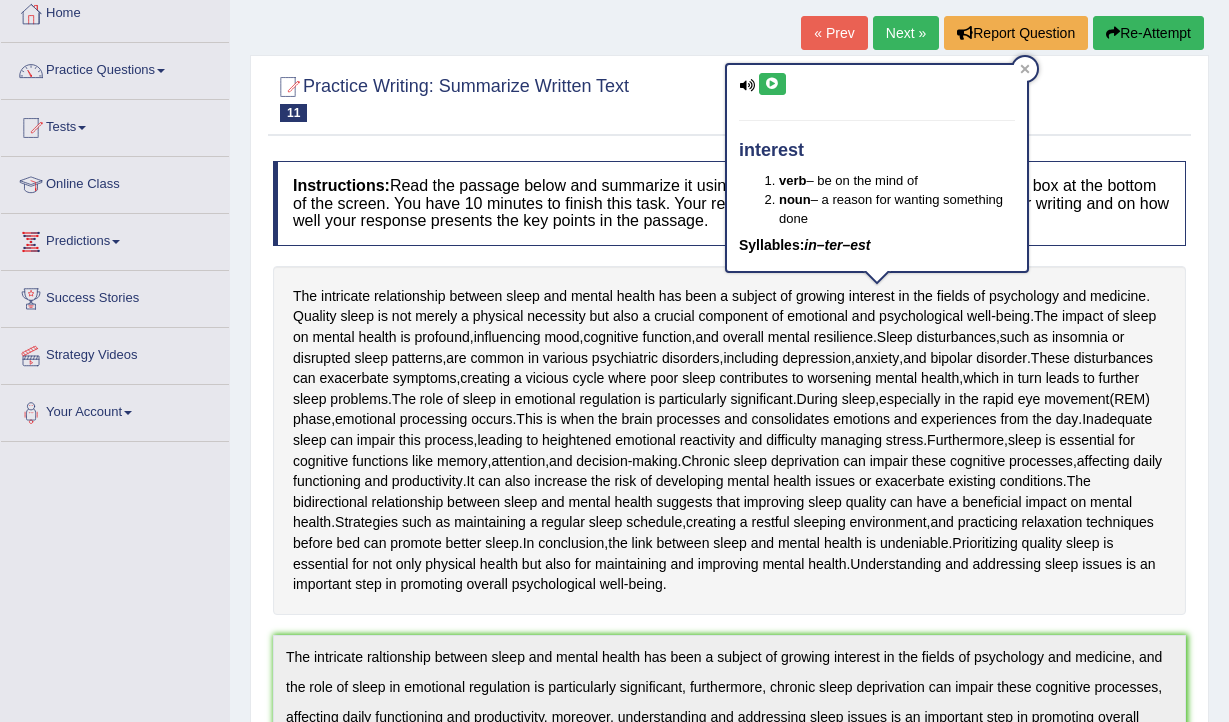 scroll, scrollTop: 116, scrollLeft: 0, axis: vertical 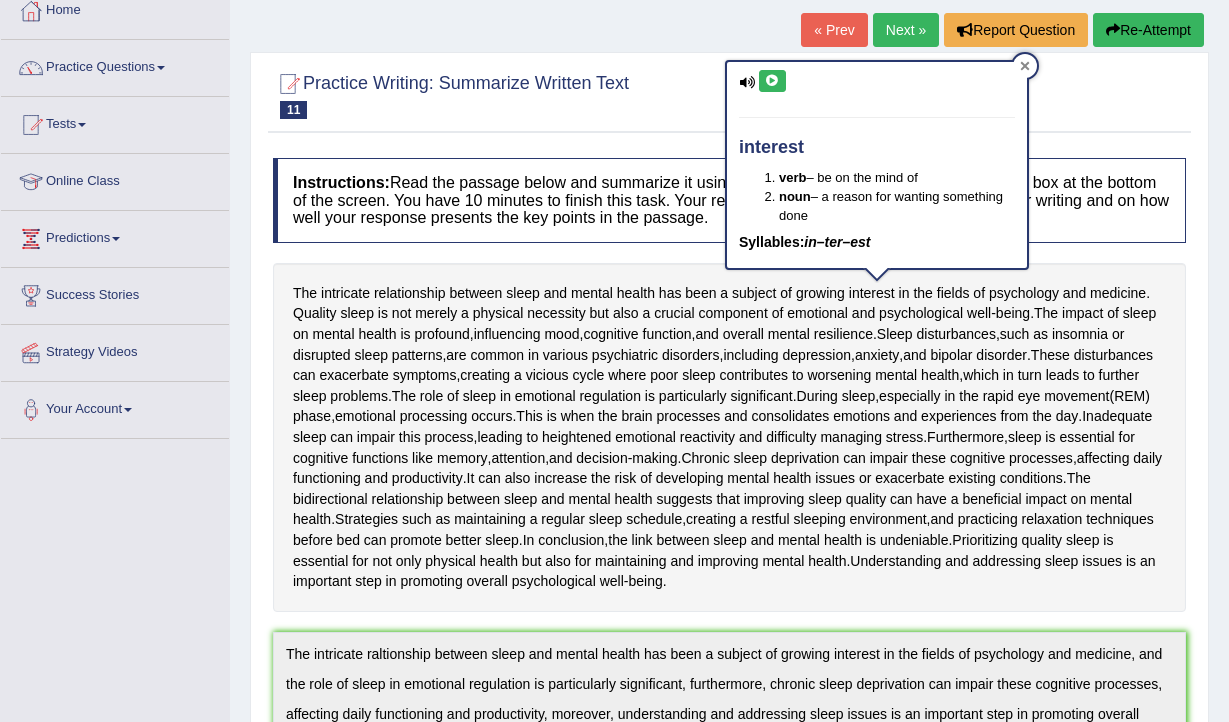 click 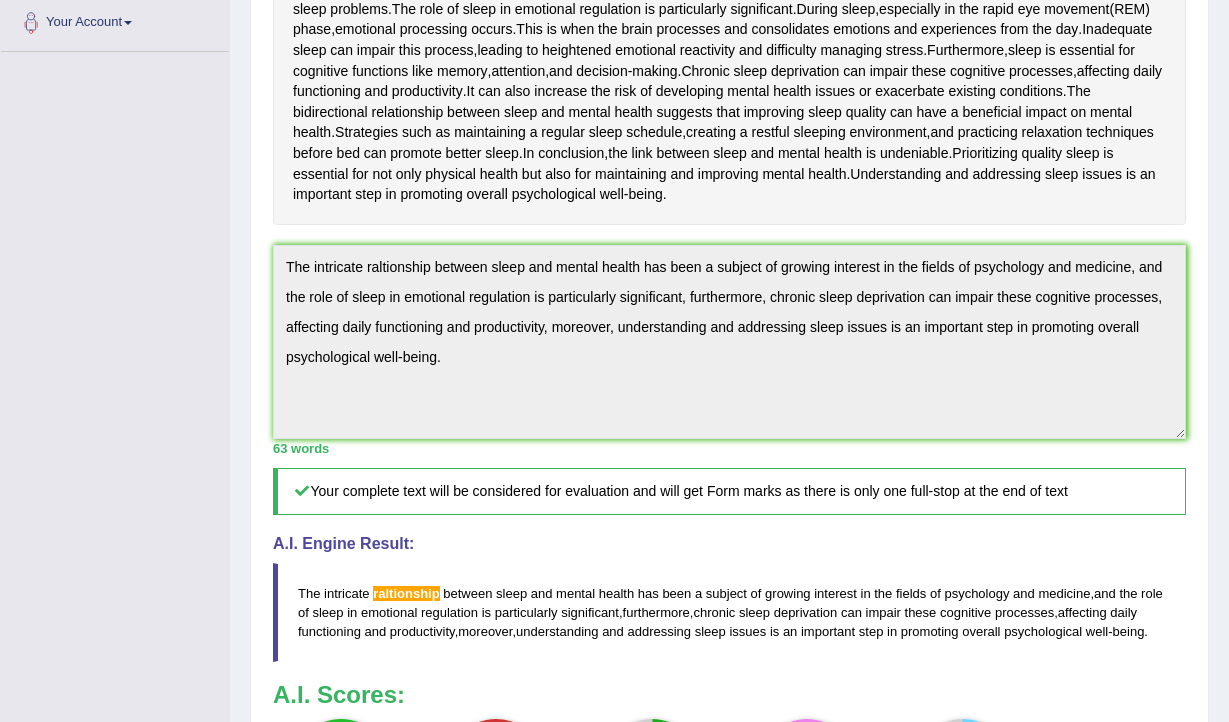 scroll, scrollTop: 473, scrollLeft: 0, axis: vertical 